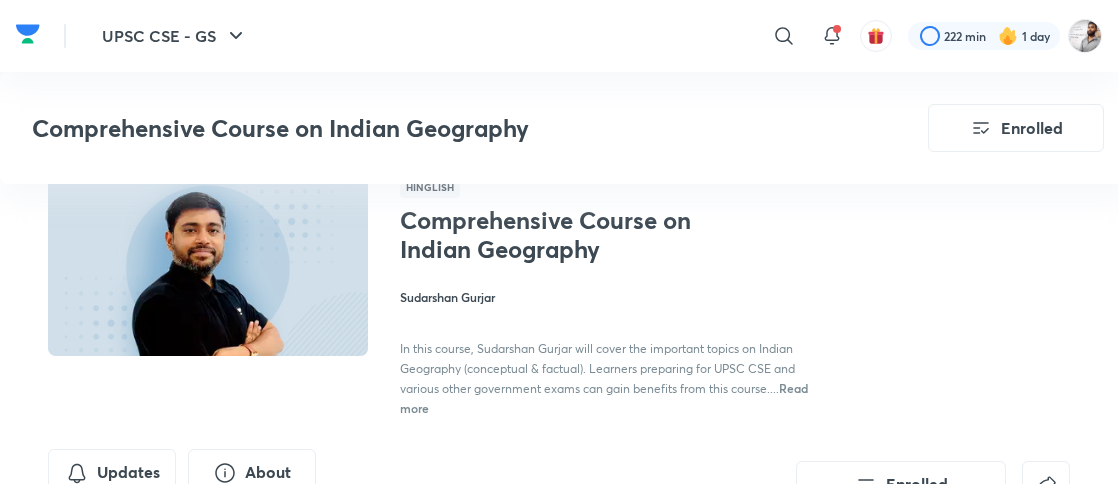 scroll, scrollTop: 1600, scrollLeft: 0, axis: vertical 